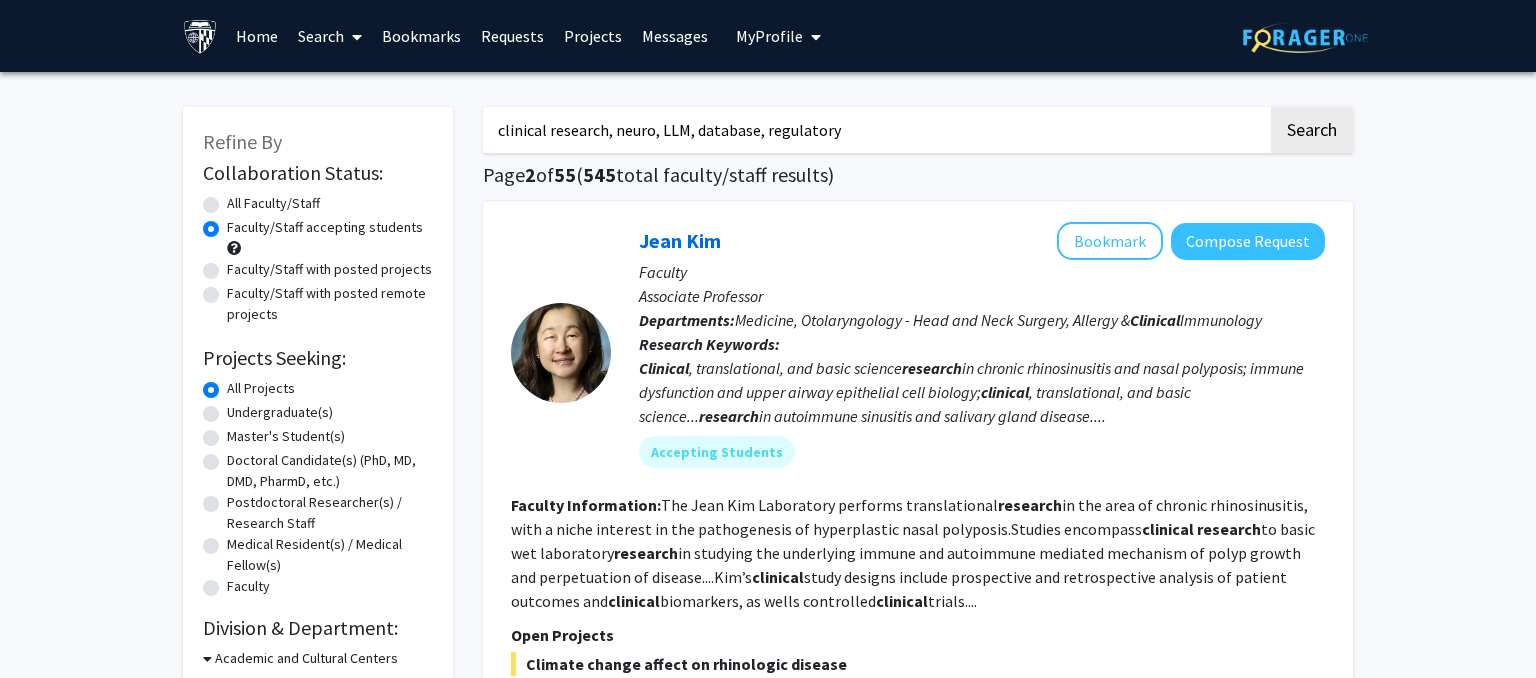 scroll, scrollTop: 0, scrollLeft: 0, axis: both 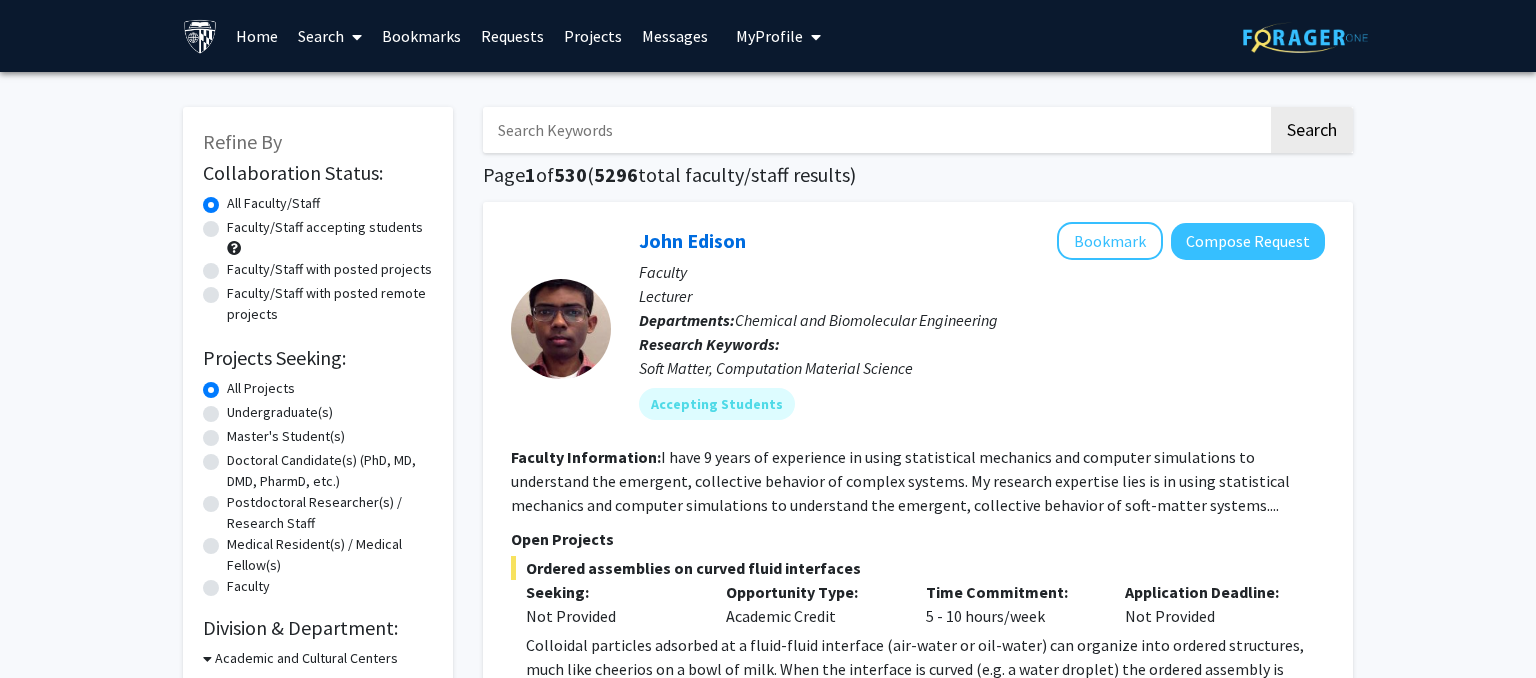 click on "Messages" at bounding box center [675, 36] 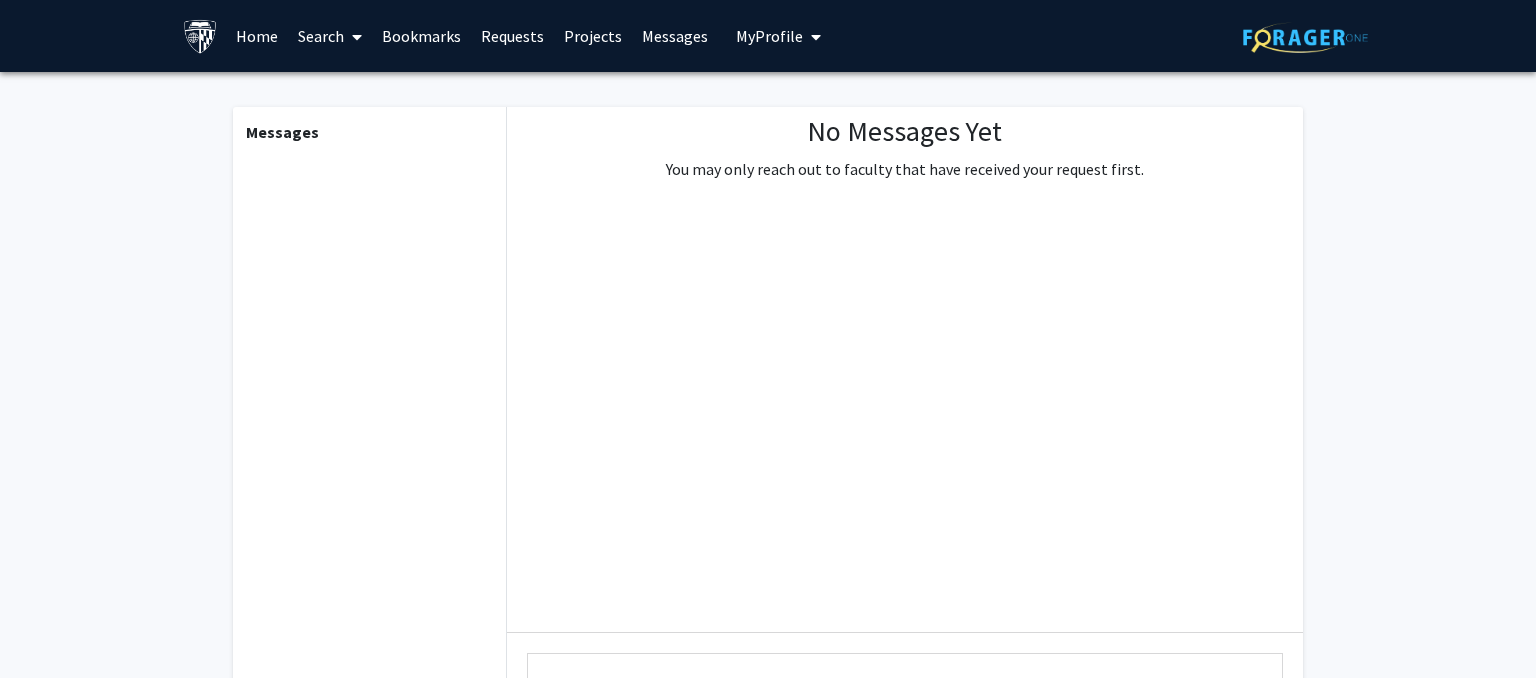 click on "Projects" at bounding box center (593, 36) 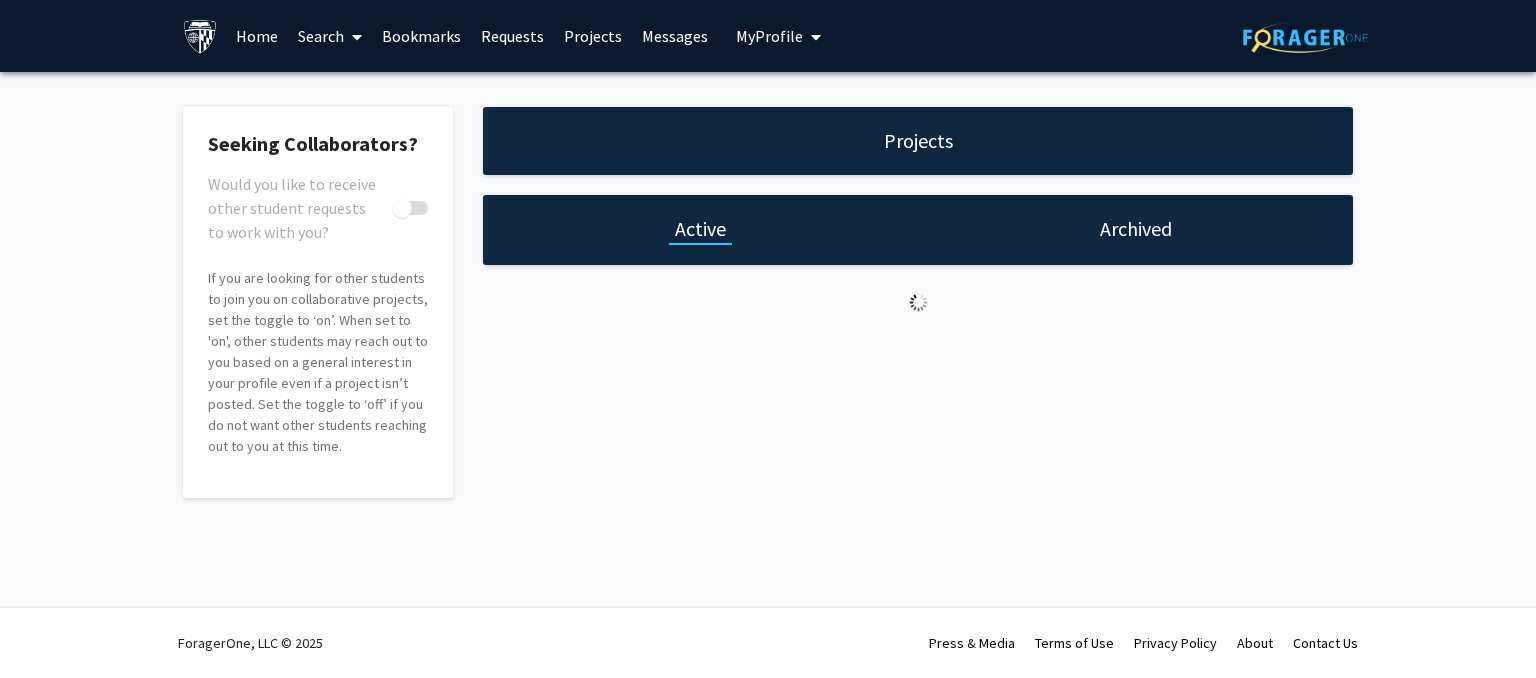 checkbox on "true" 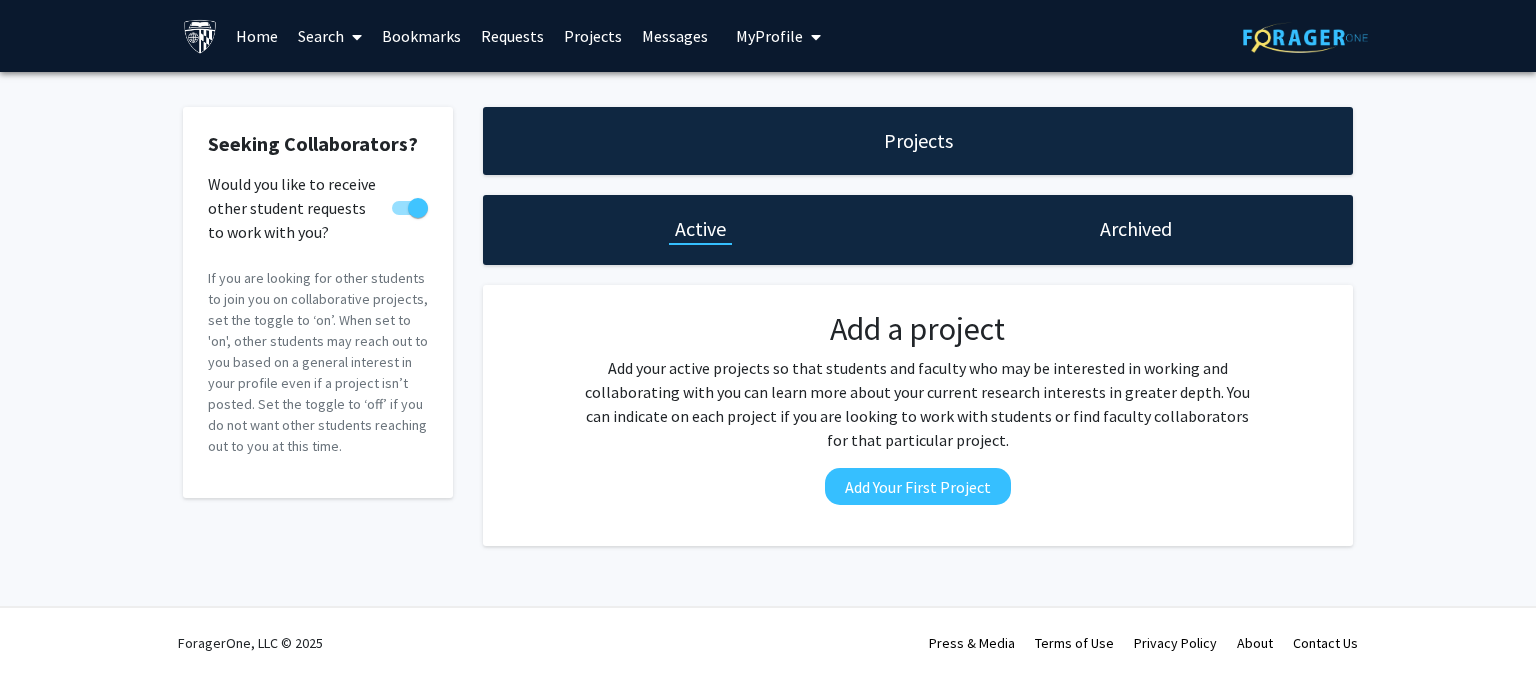 click on "Requests" at bounding box center [512, 36] 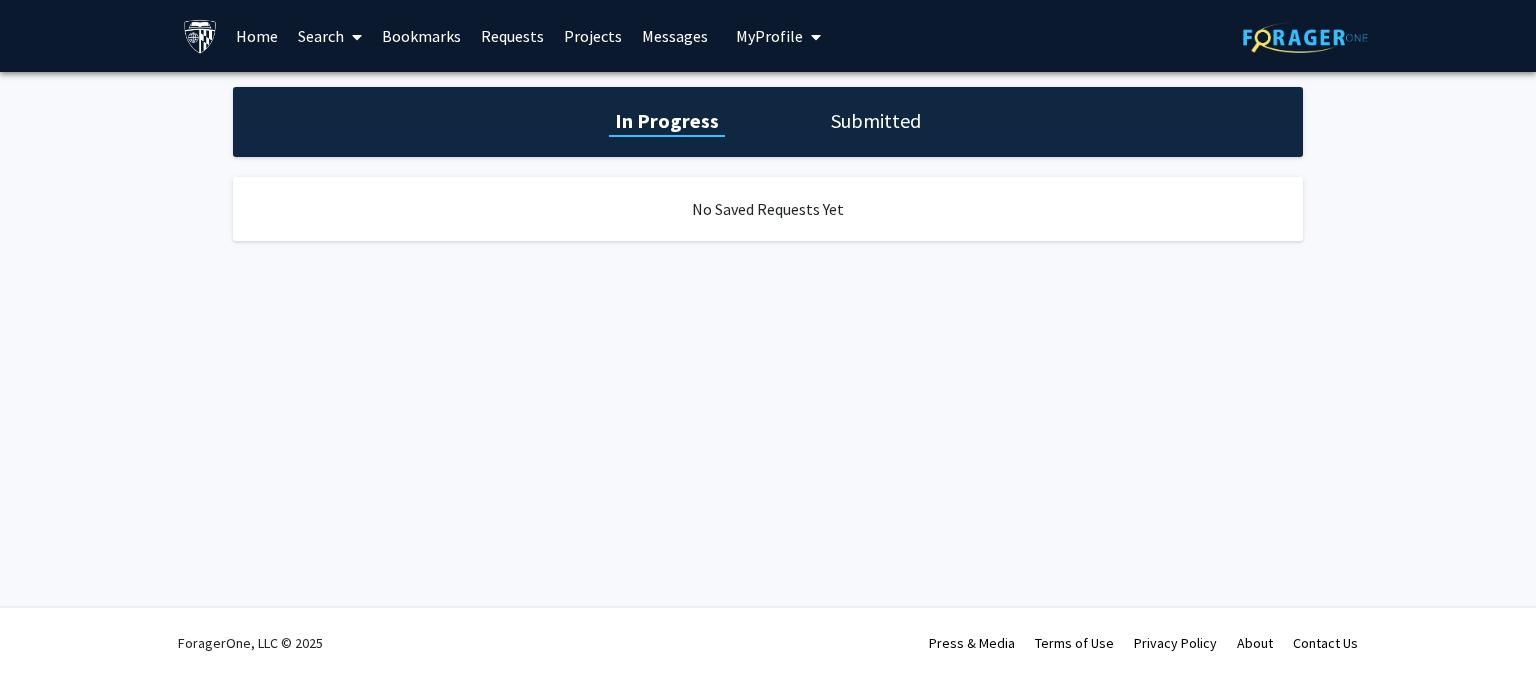 click on "Bookmarks" at bounding box center [421, 36] 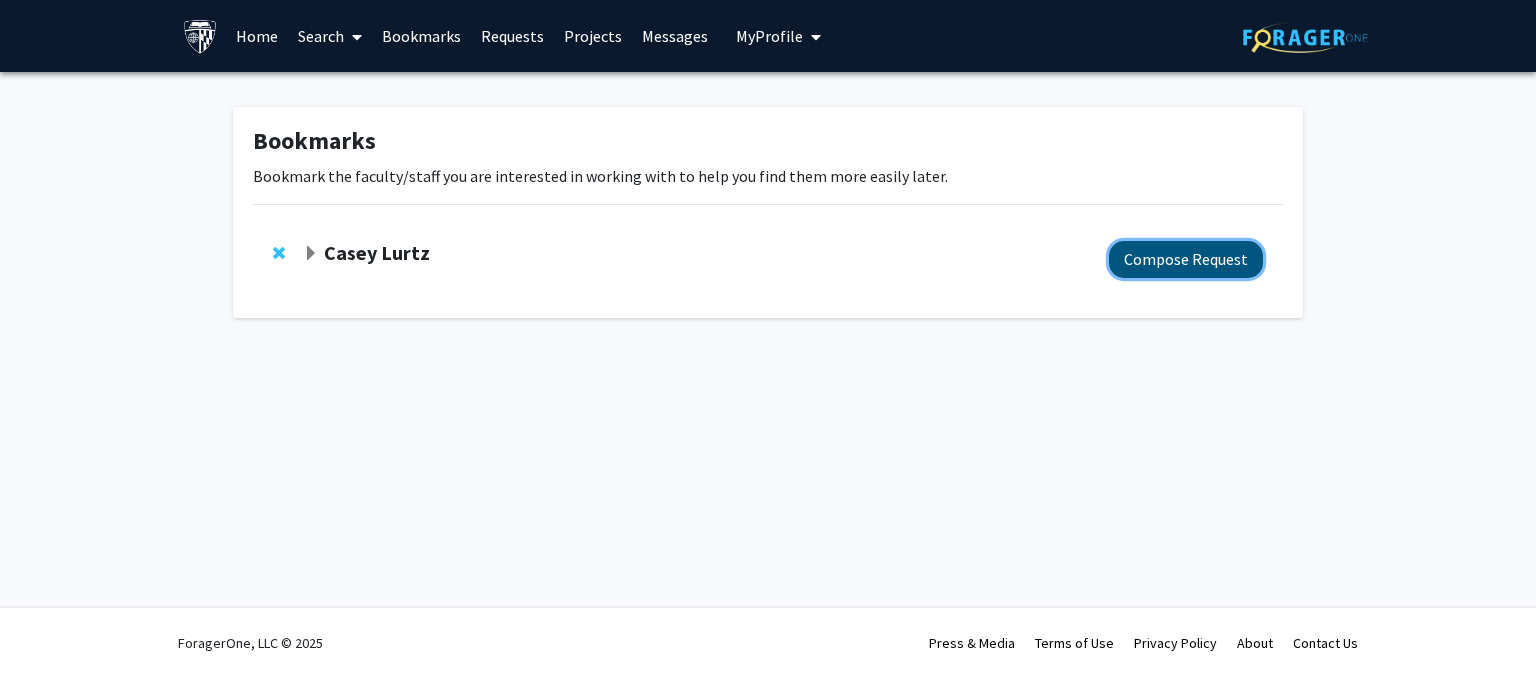 click on "Compose Request" 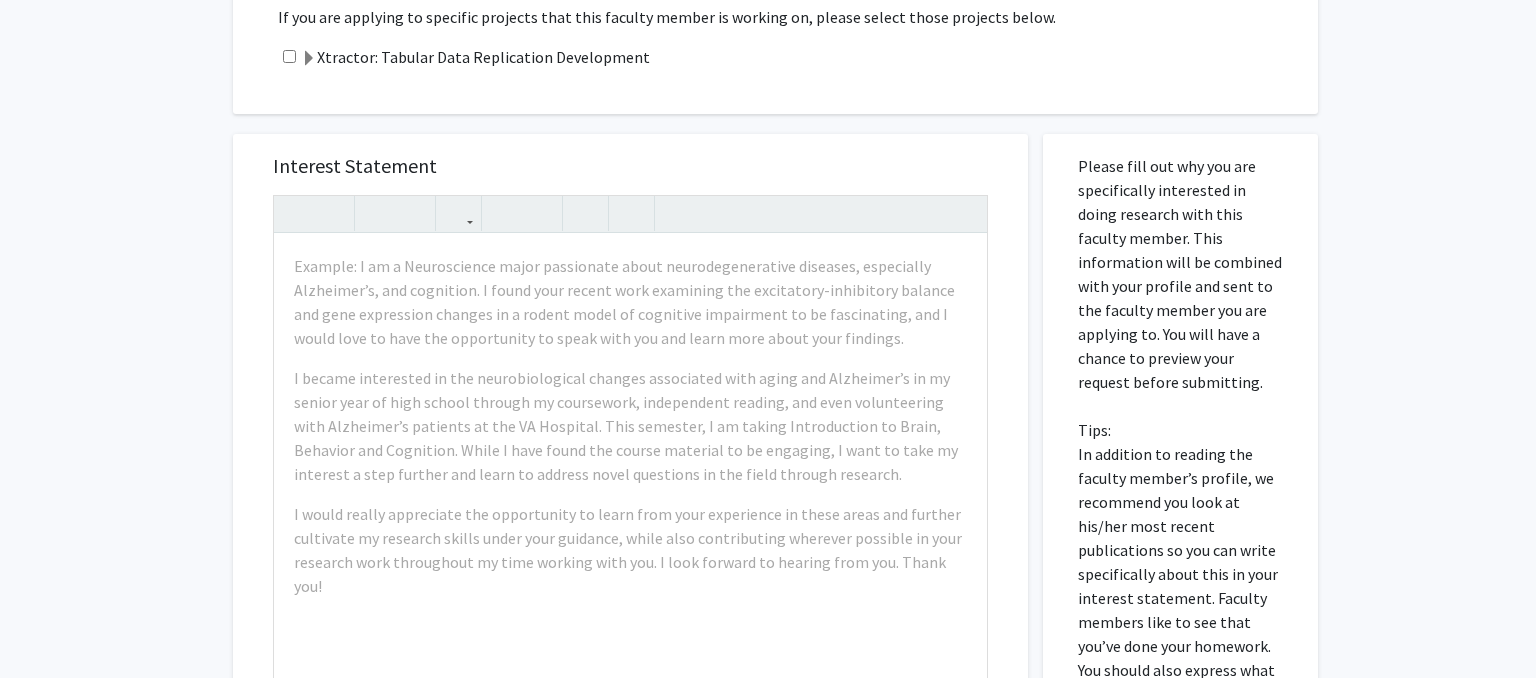 scroll, scrollTop: 685, scrollLeft: 0, axis: vertical 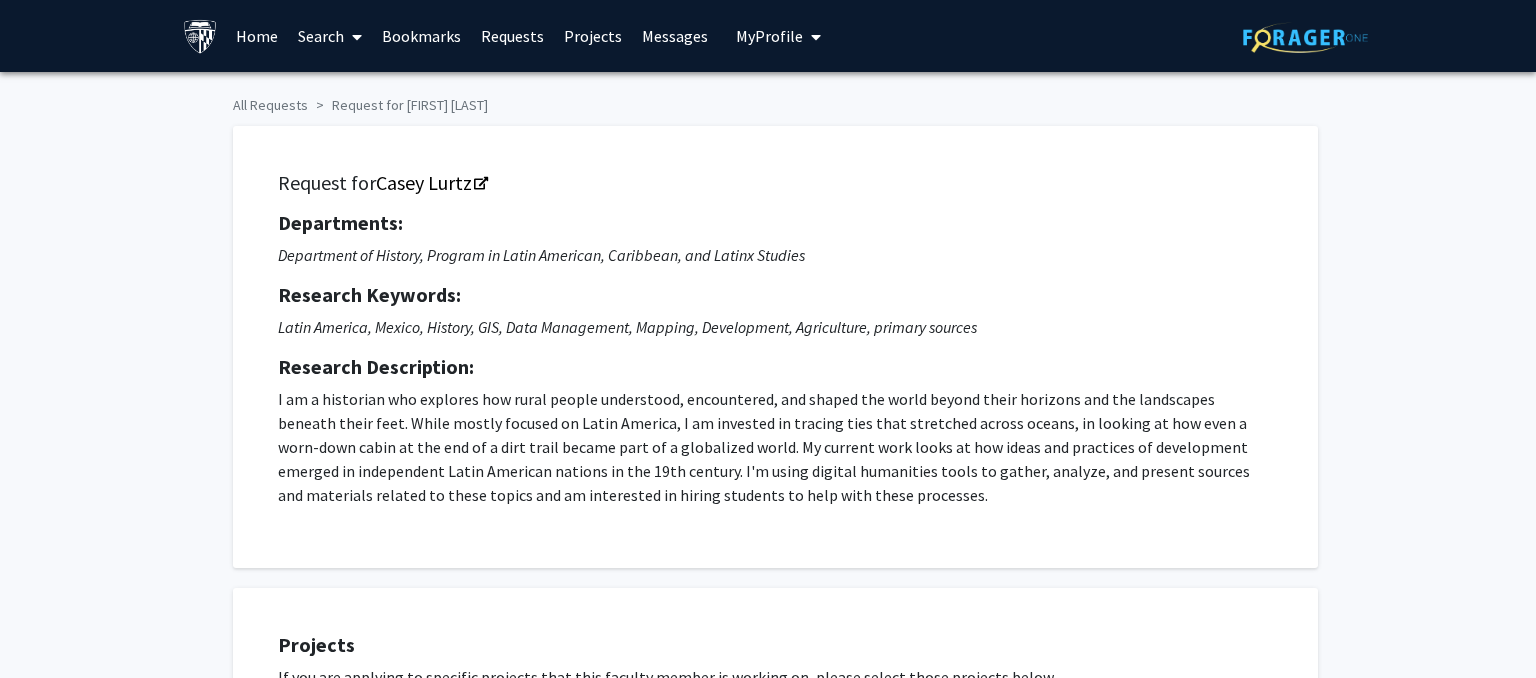click at bounding box center (357, 37) 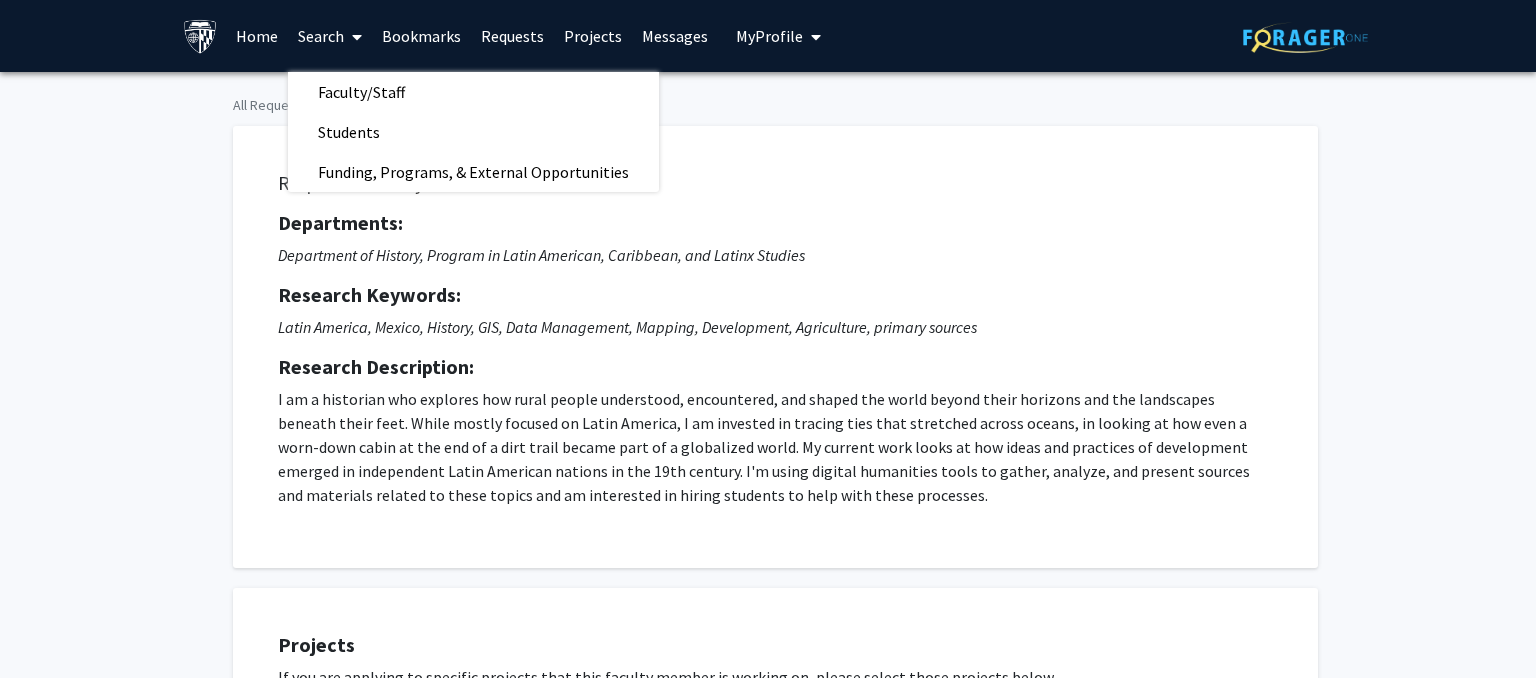 click on "Bookmarks" at bounding box center (421, 36) 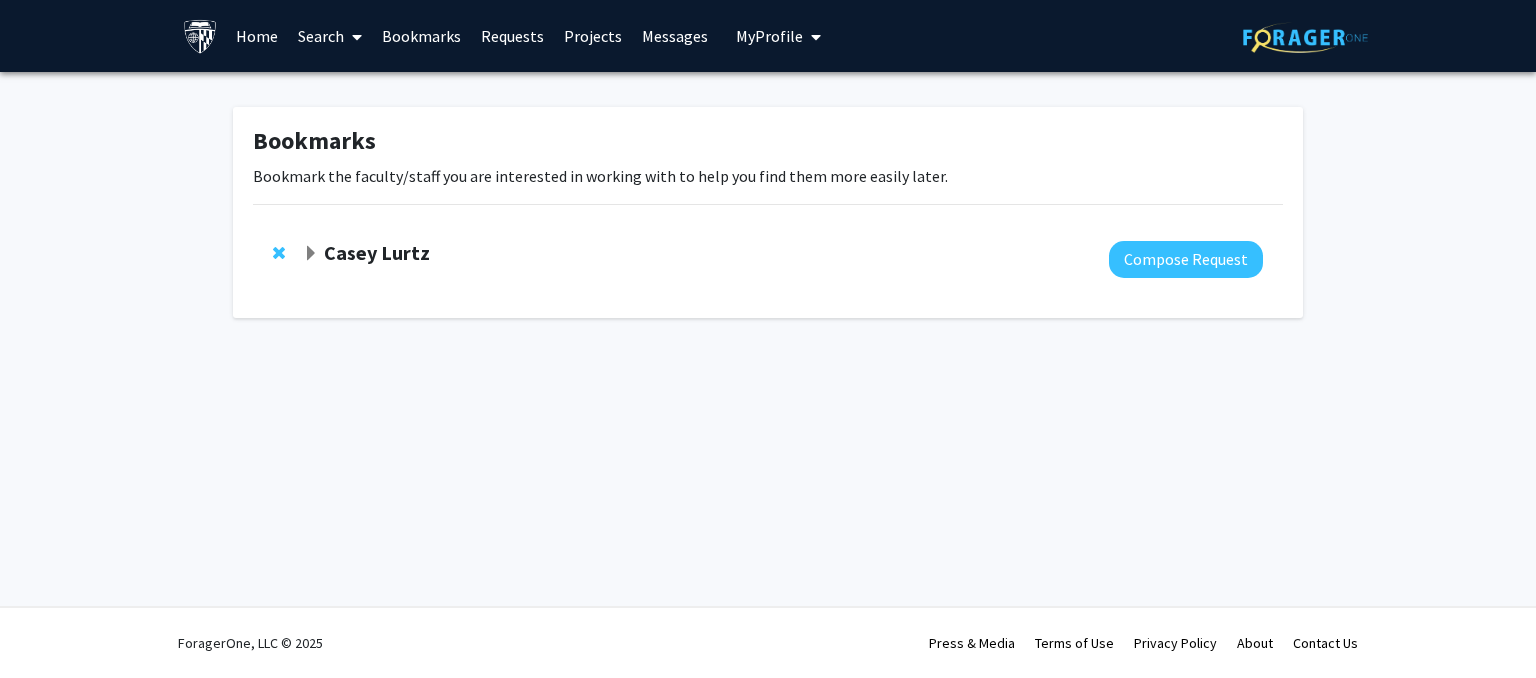 click on "Requests" at bounding box center (512, 36) 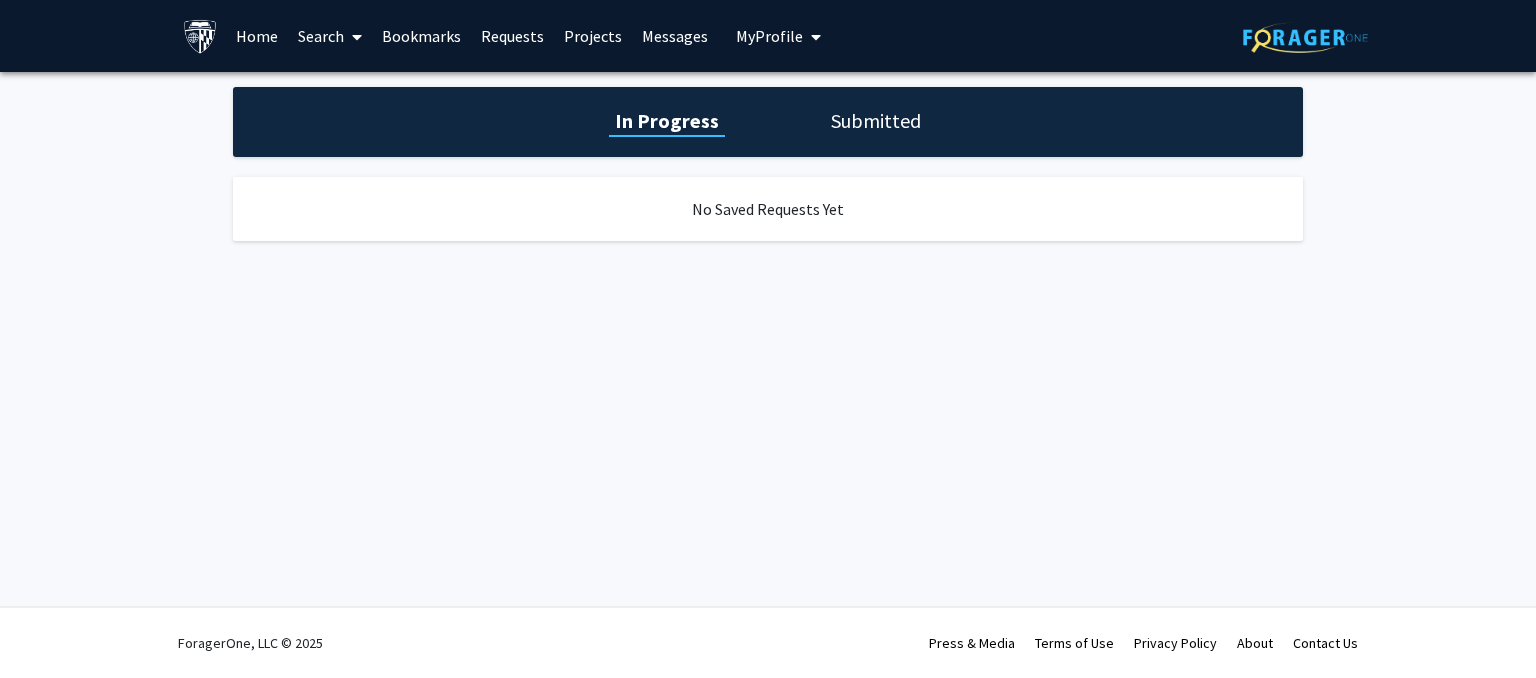 click on "Messages" at bounding box center (675, 36) 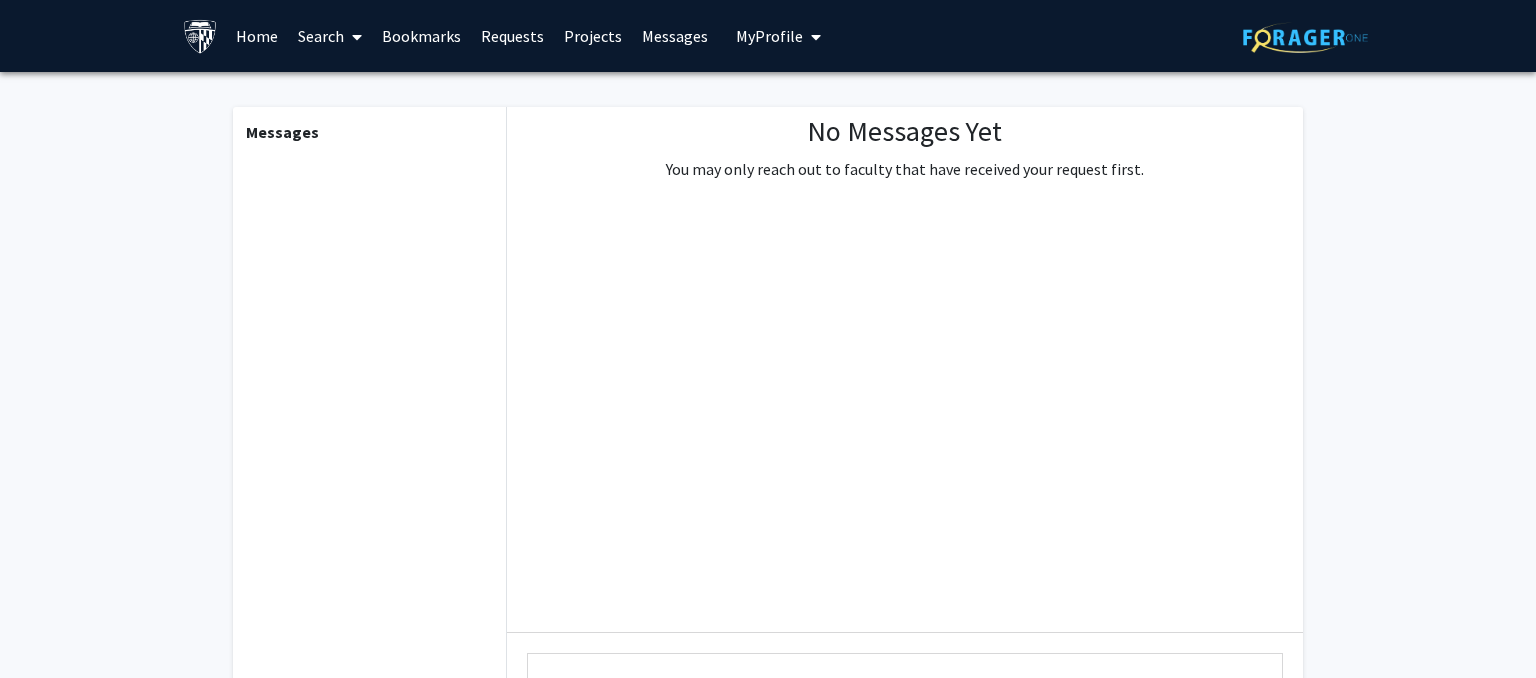 click on "My   Profile" at bounding box center (778, 36) 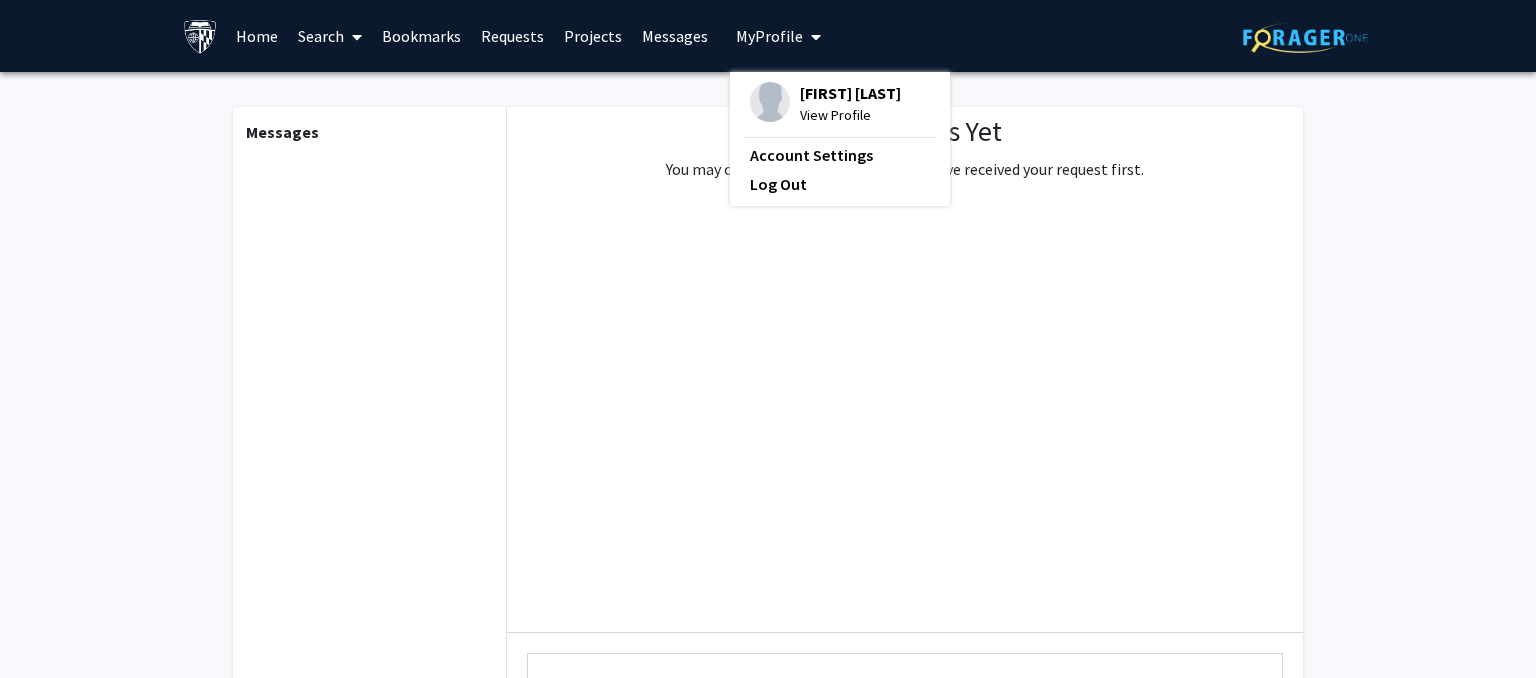 click on "View Profile" at bounding box center (850, 115) 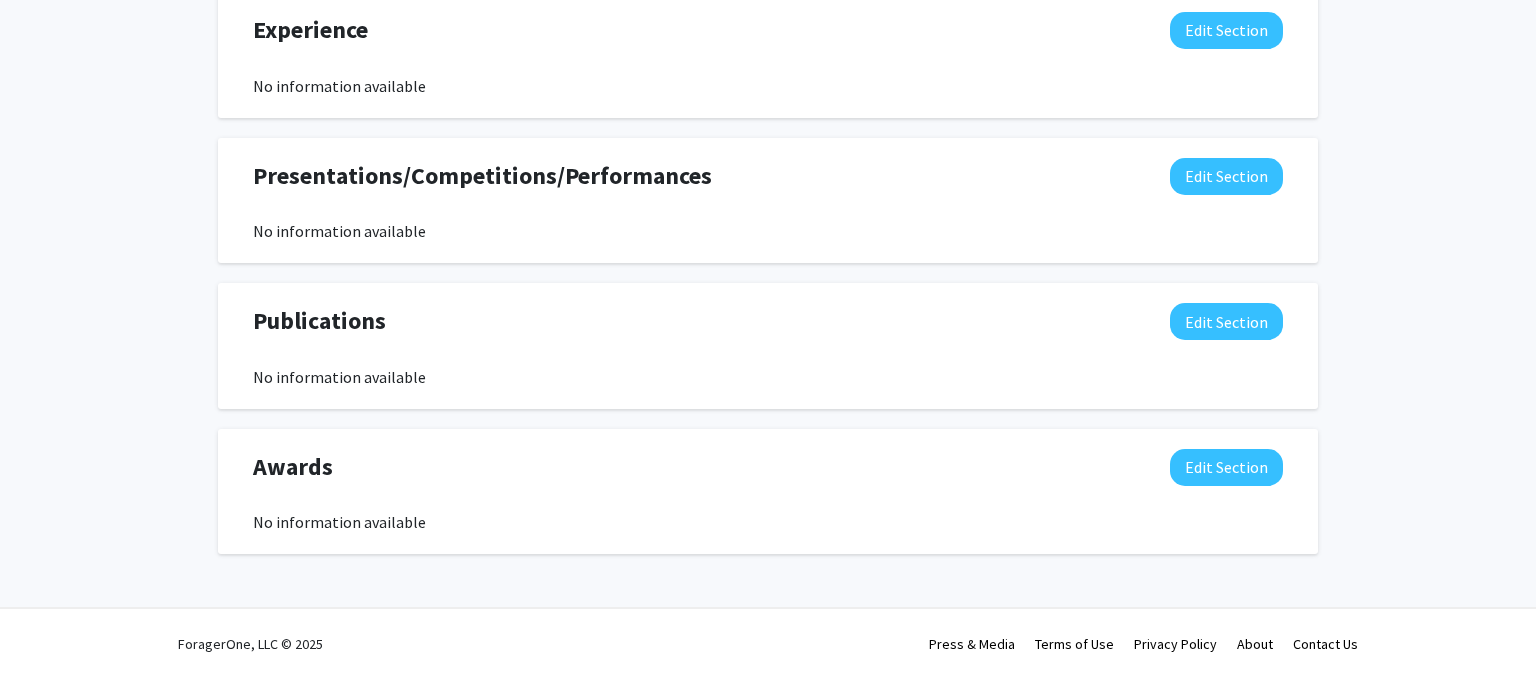 scroll, scrollTop: 0, scrollLeft: 0, axis: both 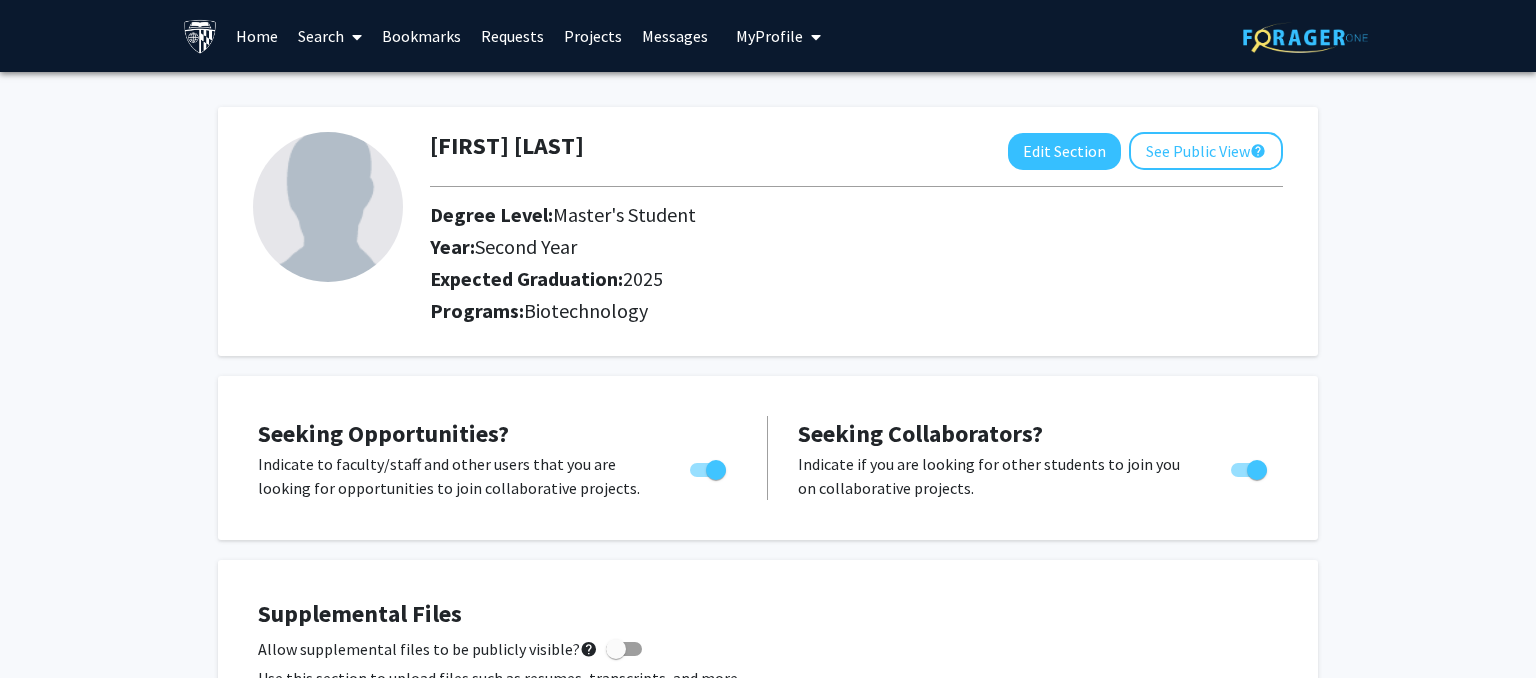 click at bounding box center (357, 37) 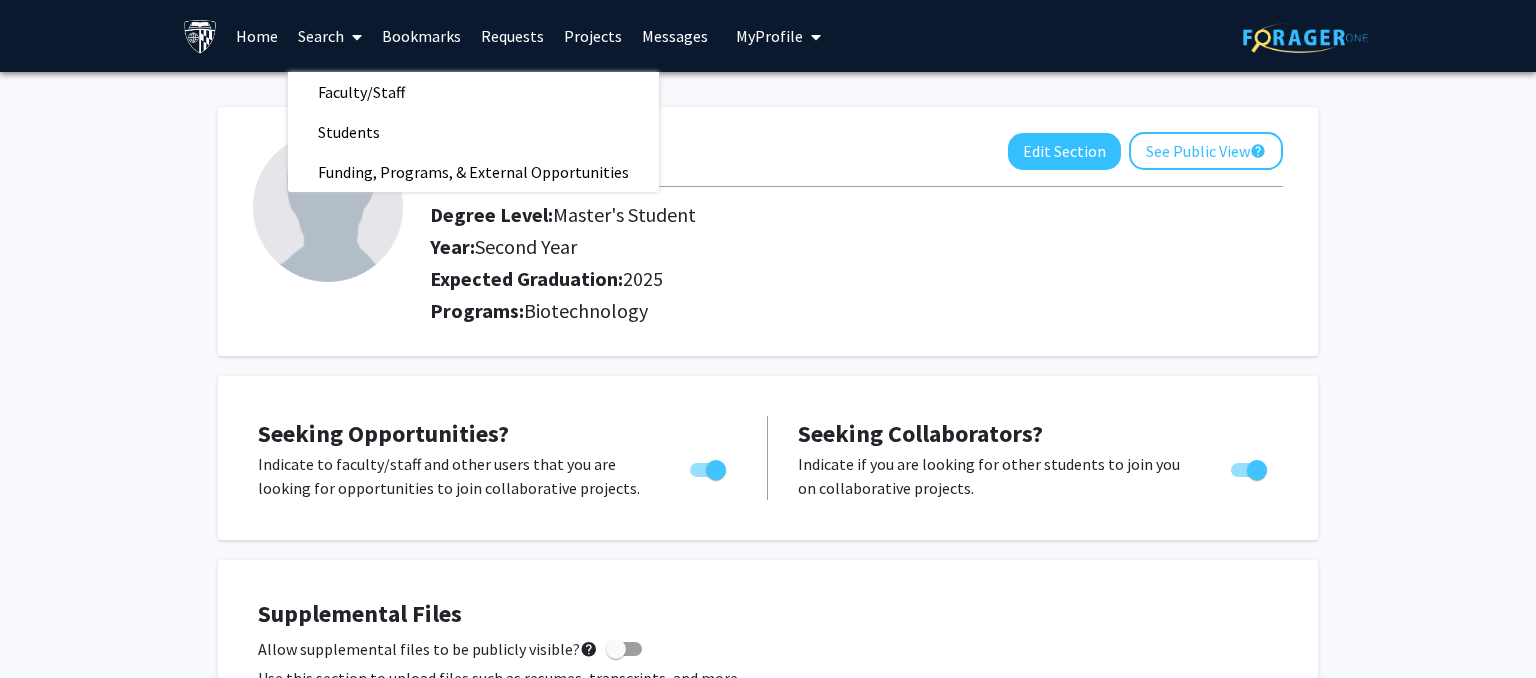 click on "Home" at bounding box center (257, 36) 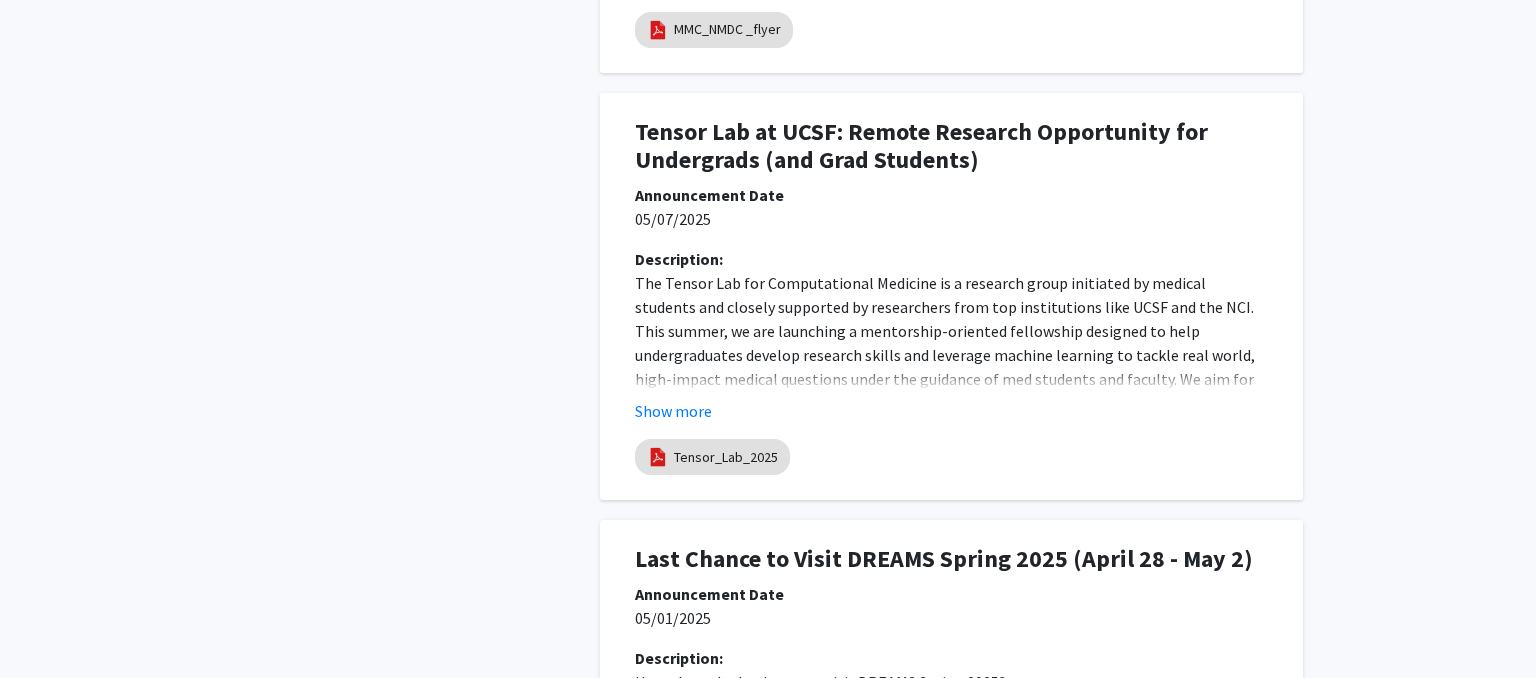 scroll, scrollTop: 0, scrollLeft: 0, axis: both 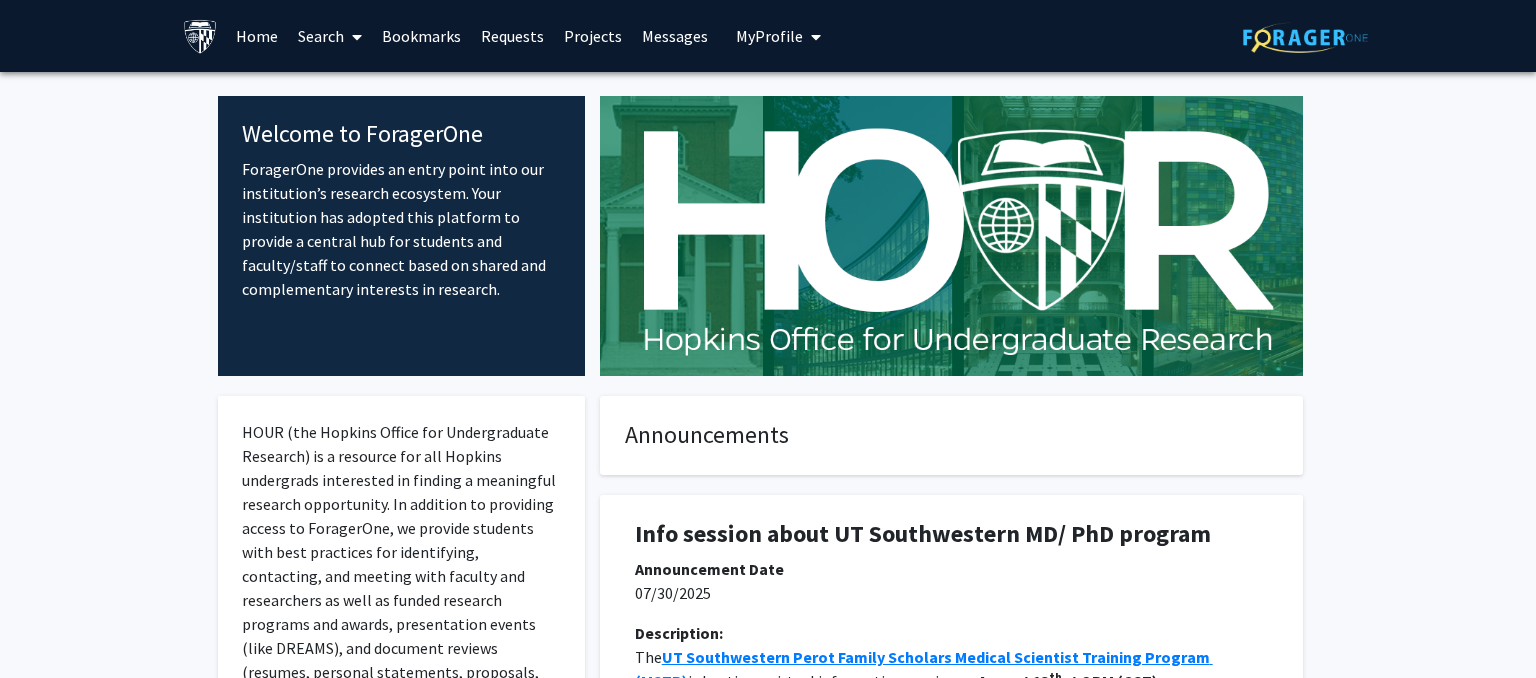 click at bounding box center (816, 37) 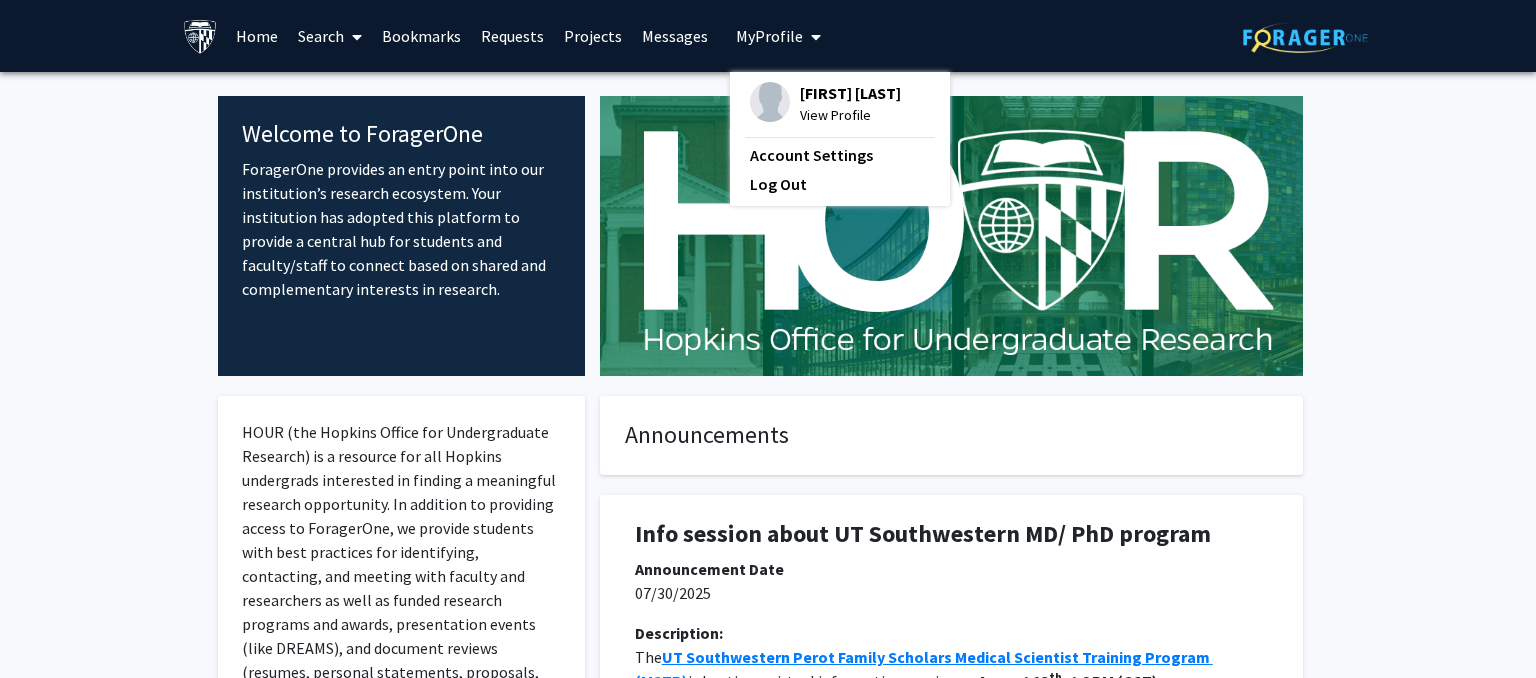 click on "Messages" at bounding box center (675, 36) 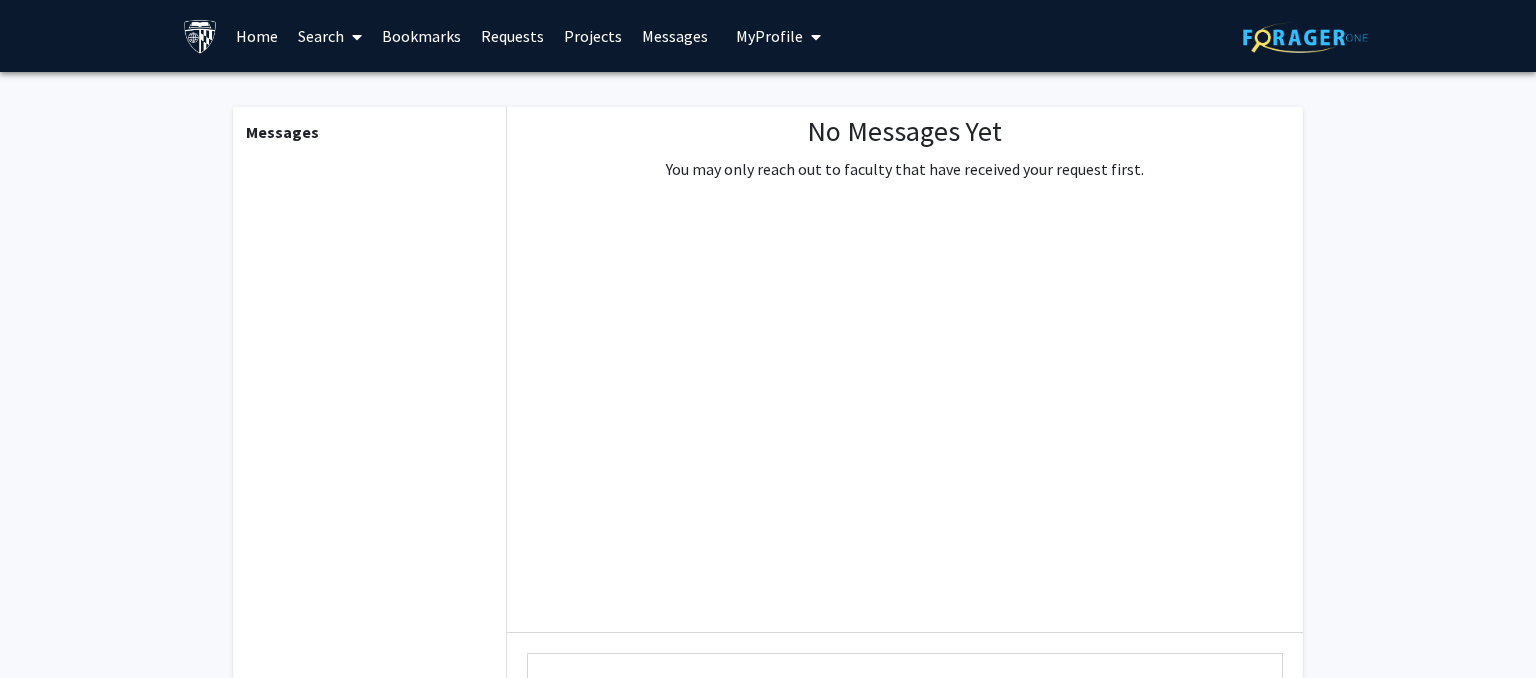 click on "Messages" at bounding box center (675, 36) 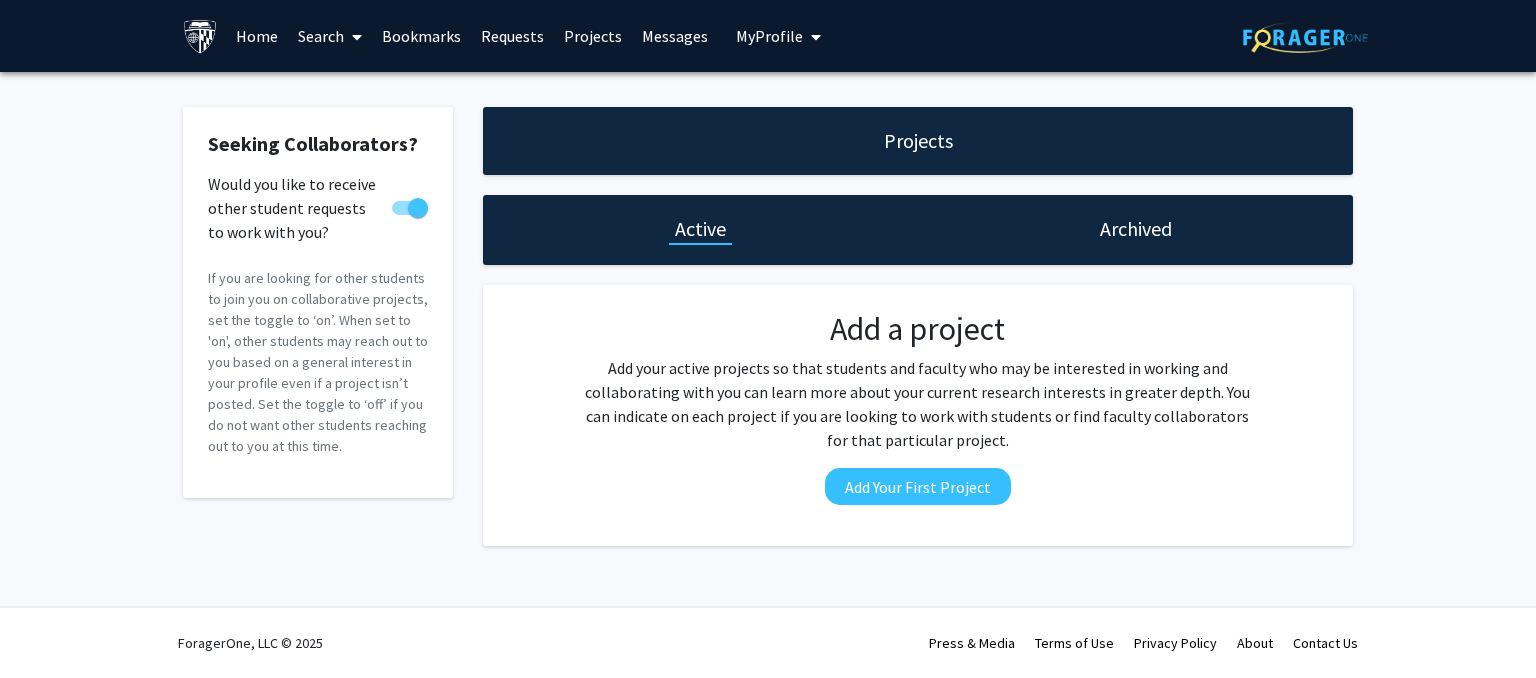 click on "Requests" at bounding box center [512, 36] 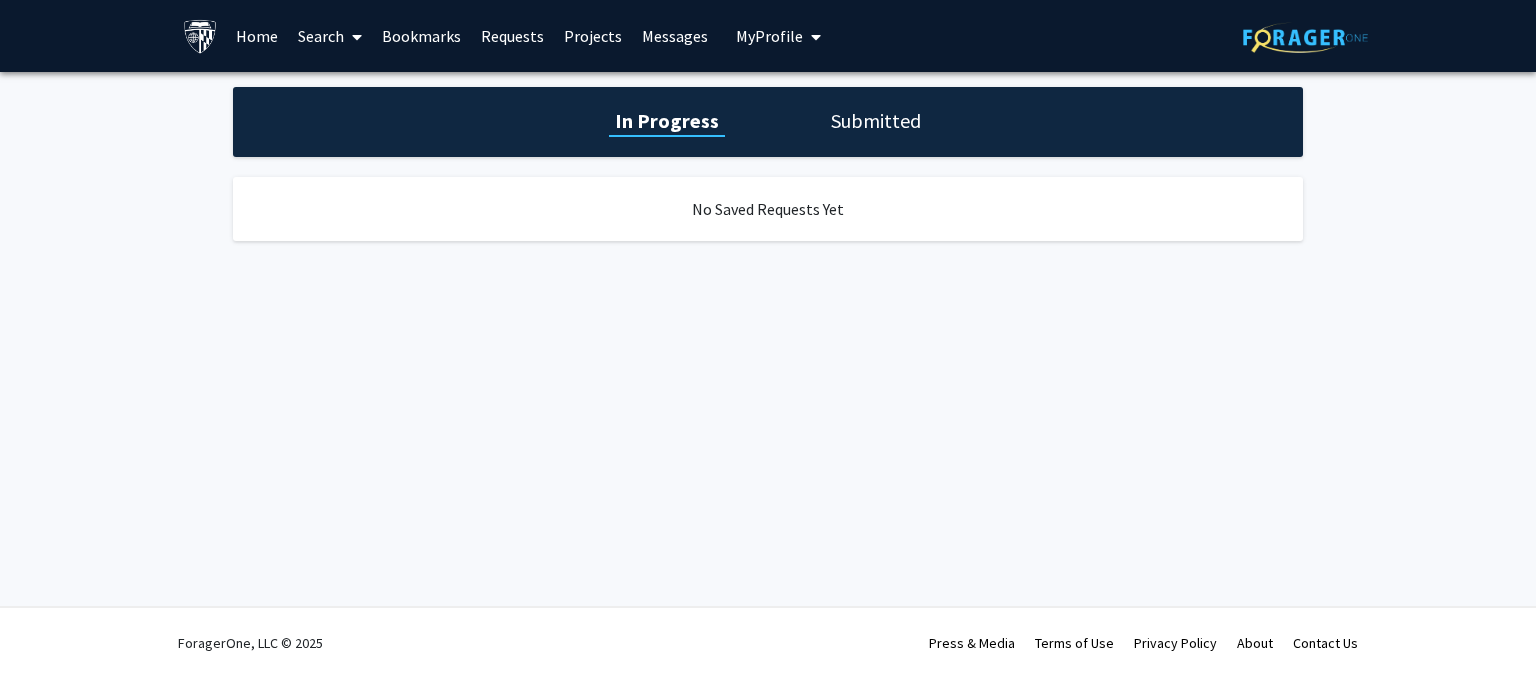 click on "Submitted" 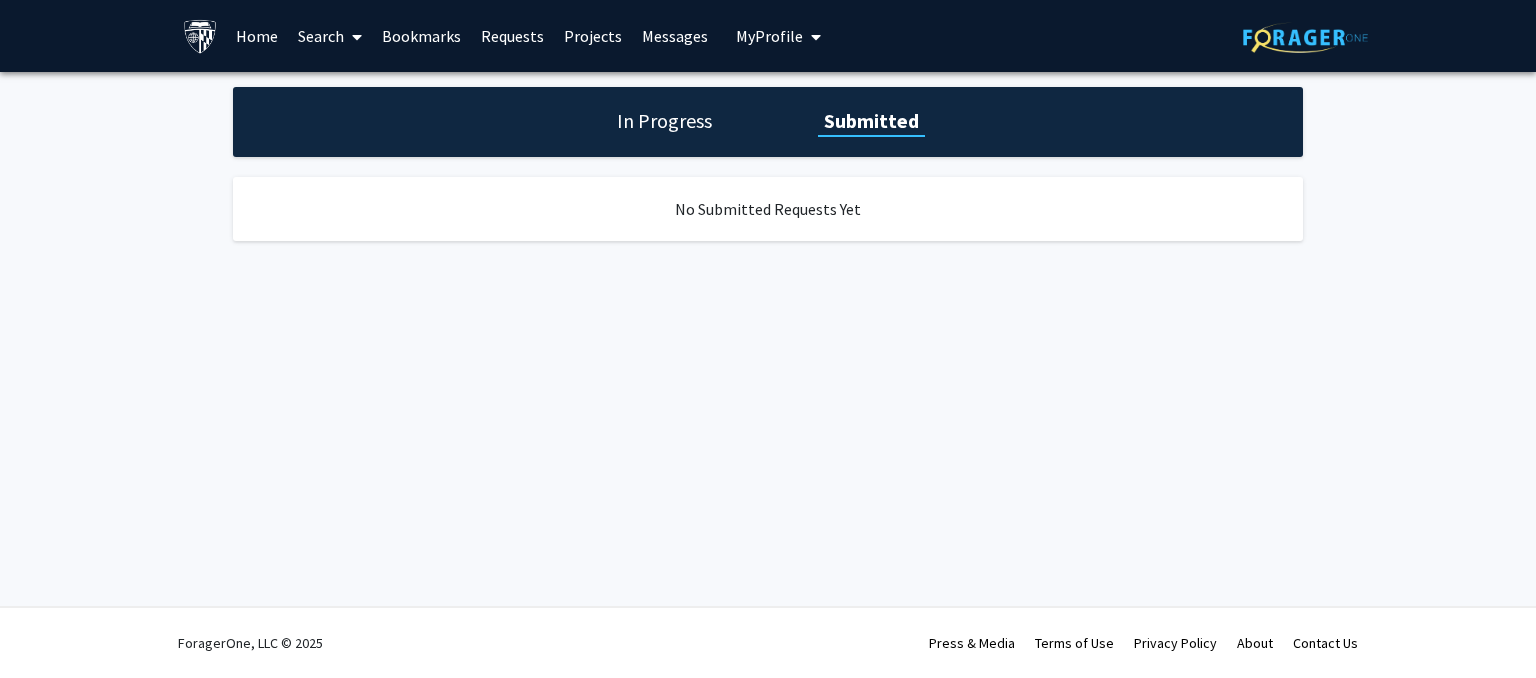 click on "In Progress Submitted" 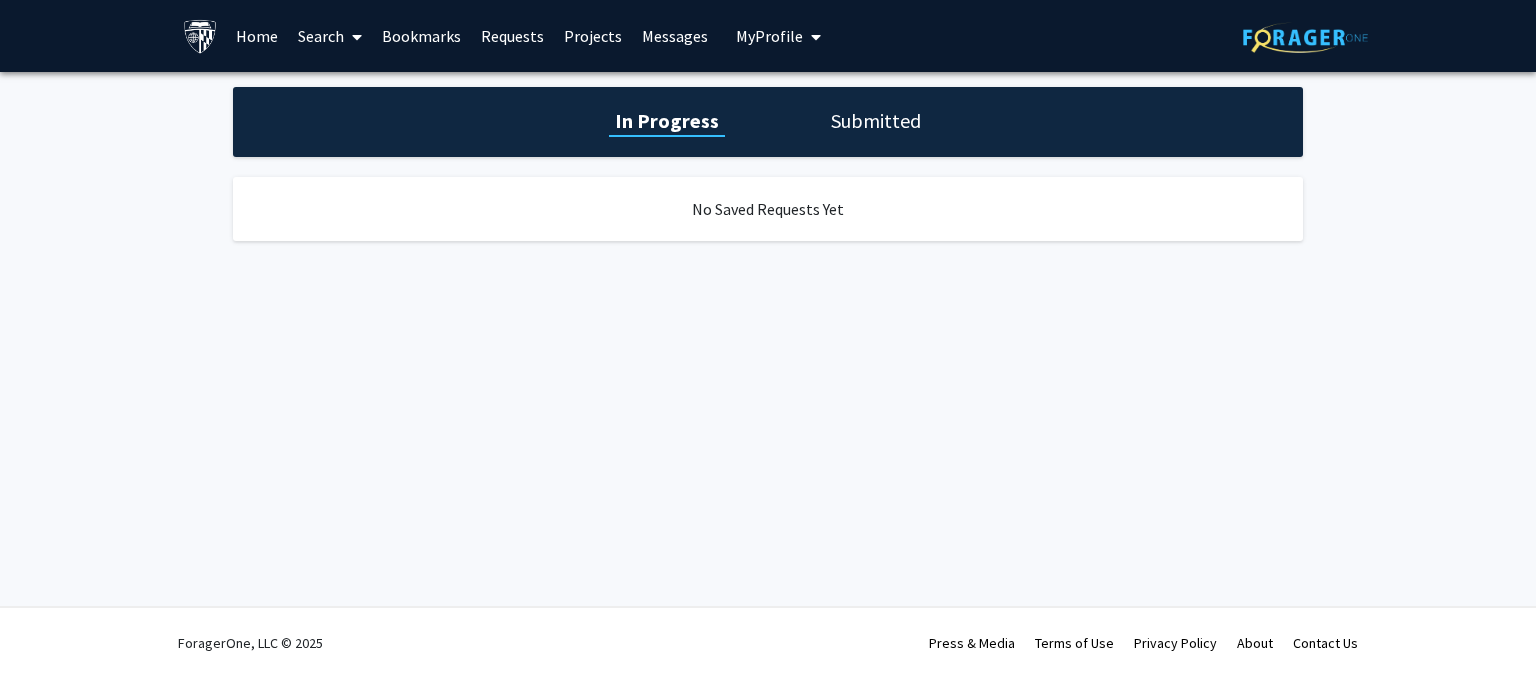 click on "Projects" at bounding box center (593, 36) 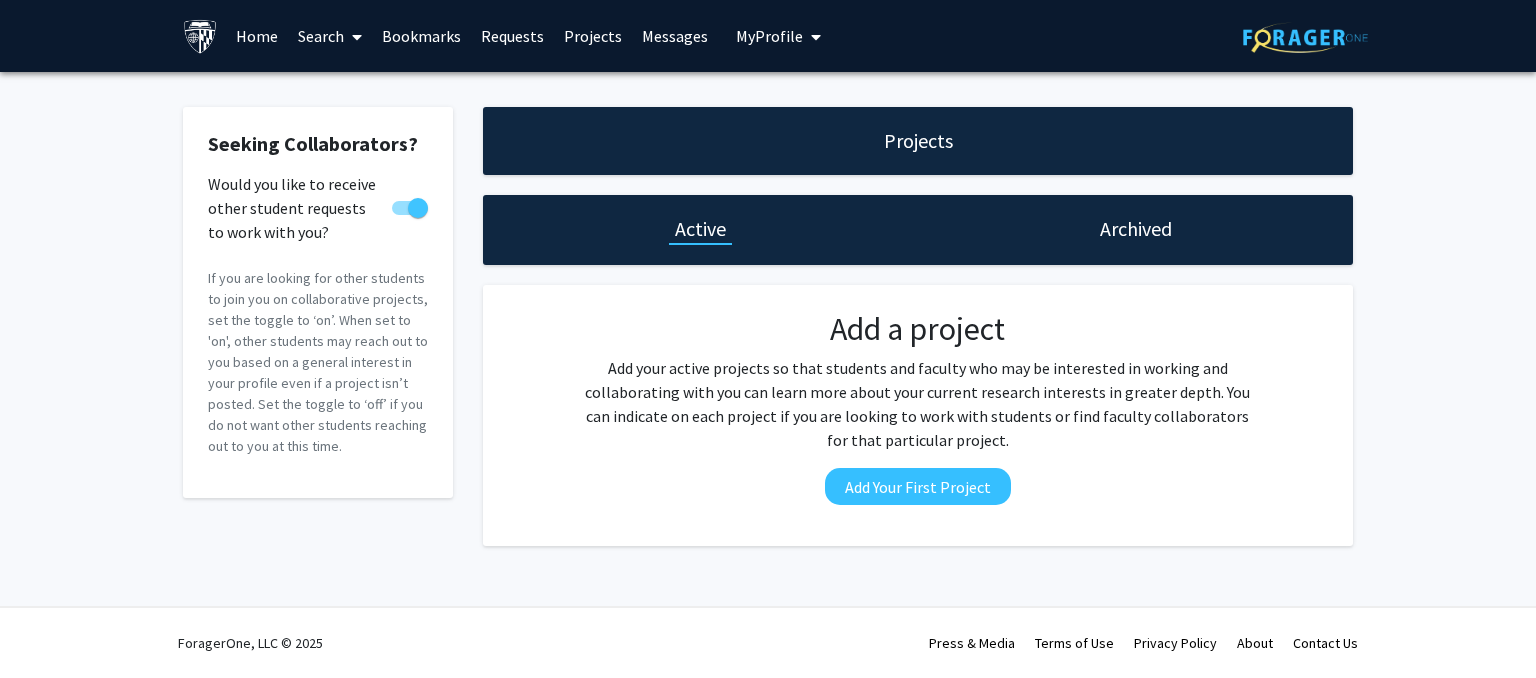 click on "Requests" at bounding box center (512, 36) 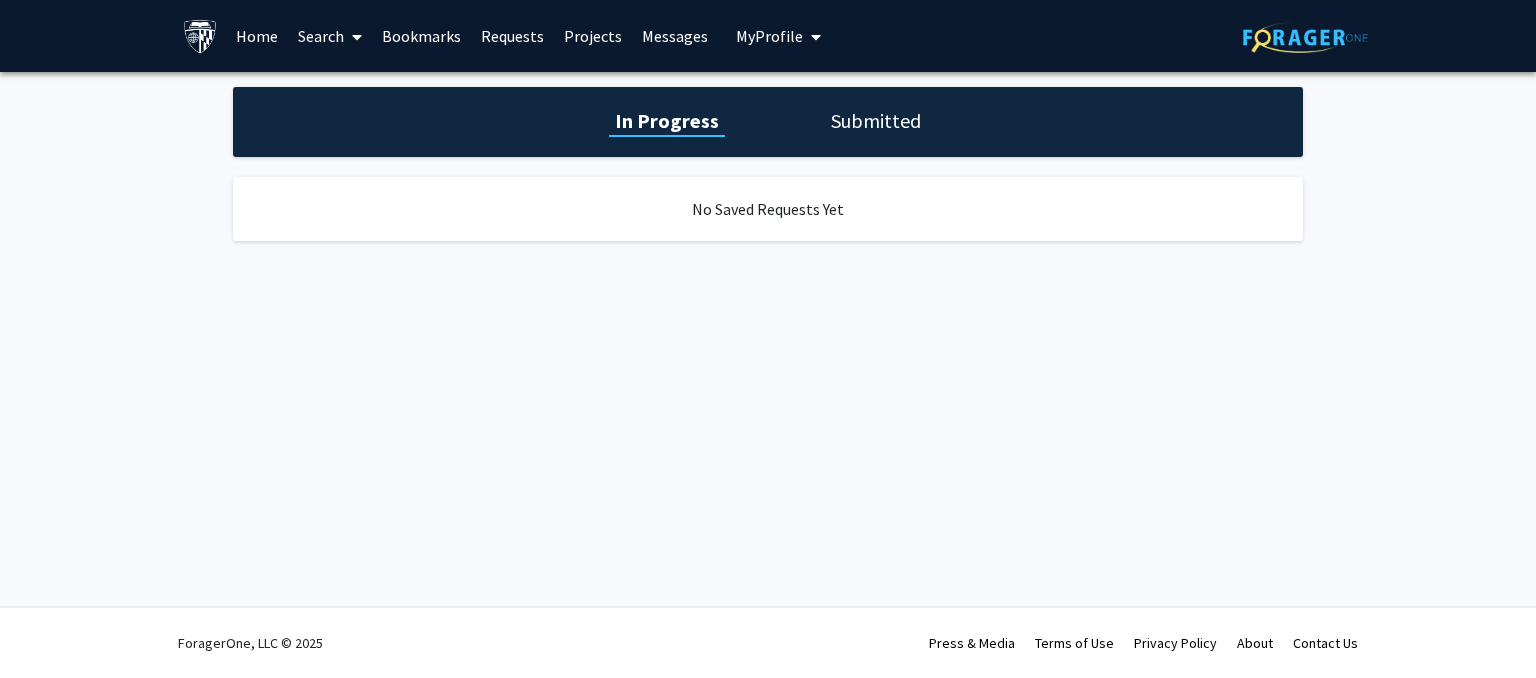 click on "Bookmarks" at bounding box center (421, 36) 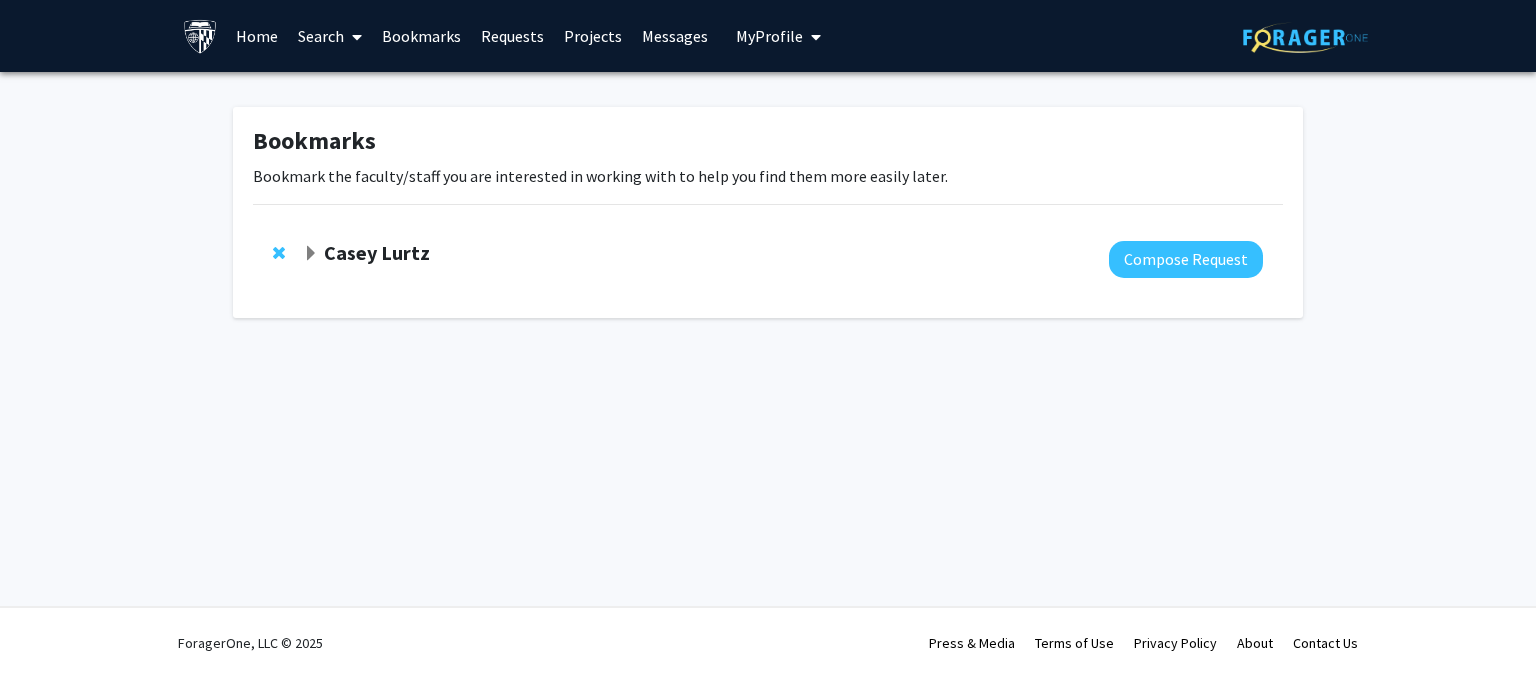 click on "My   Profile" at bounding box center [769, 36] 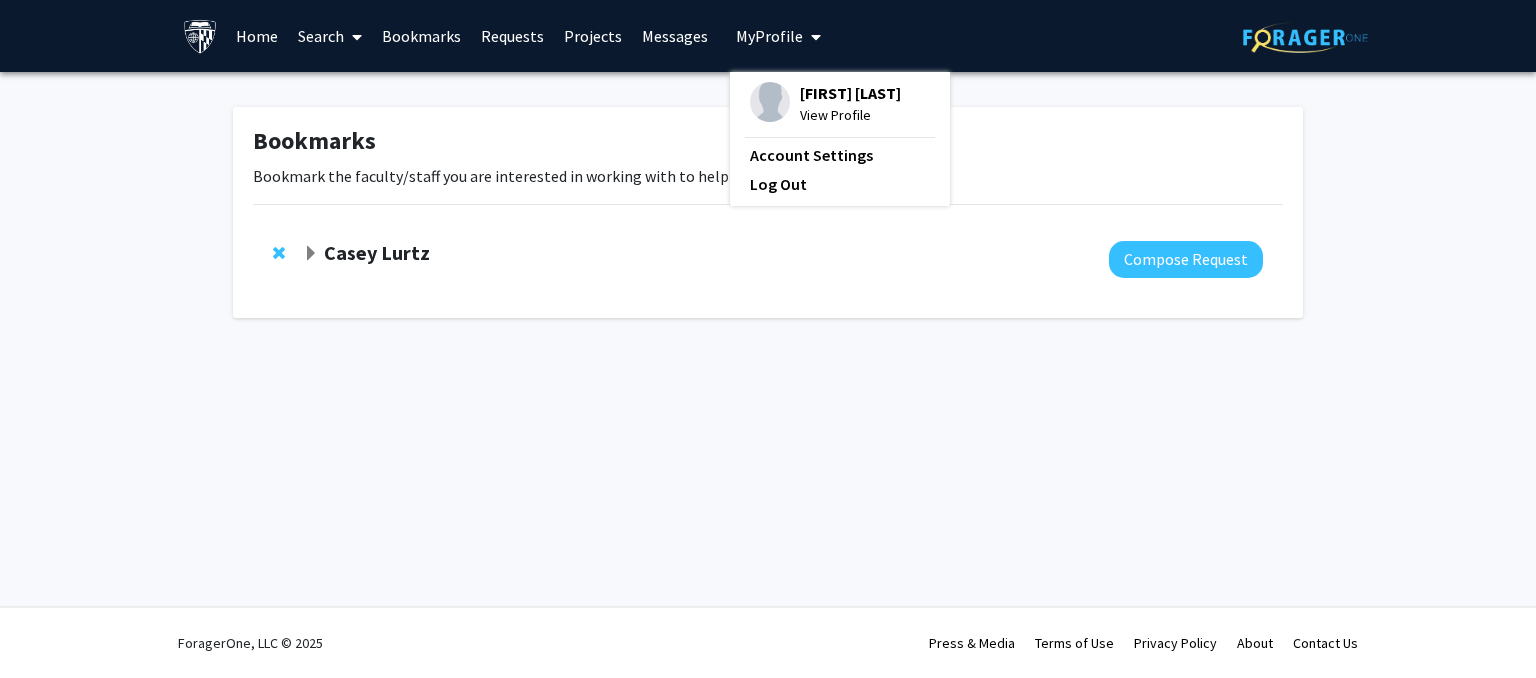 click on "My   Profile" at bounding box center (769, 36) 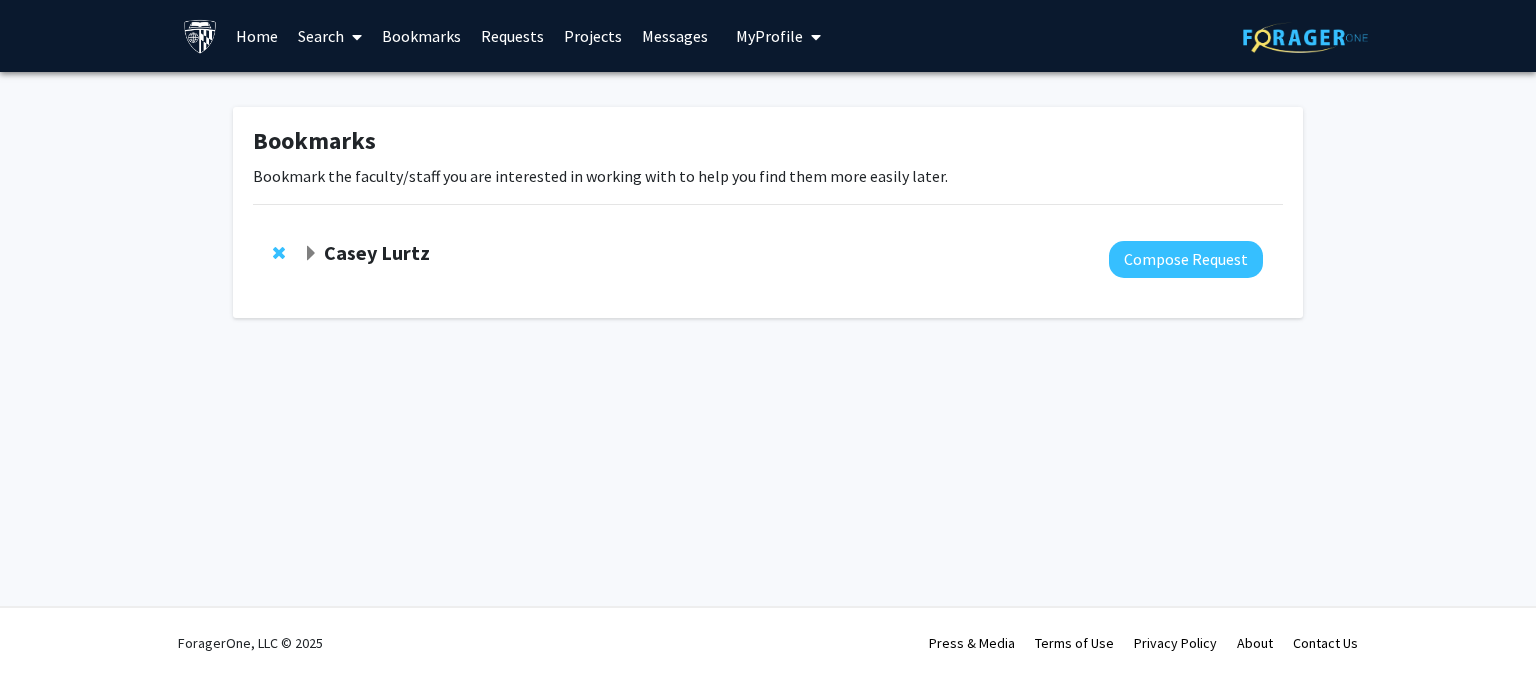click on "My   Profile" at bounding box center [769, 36] 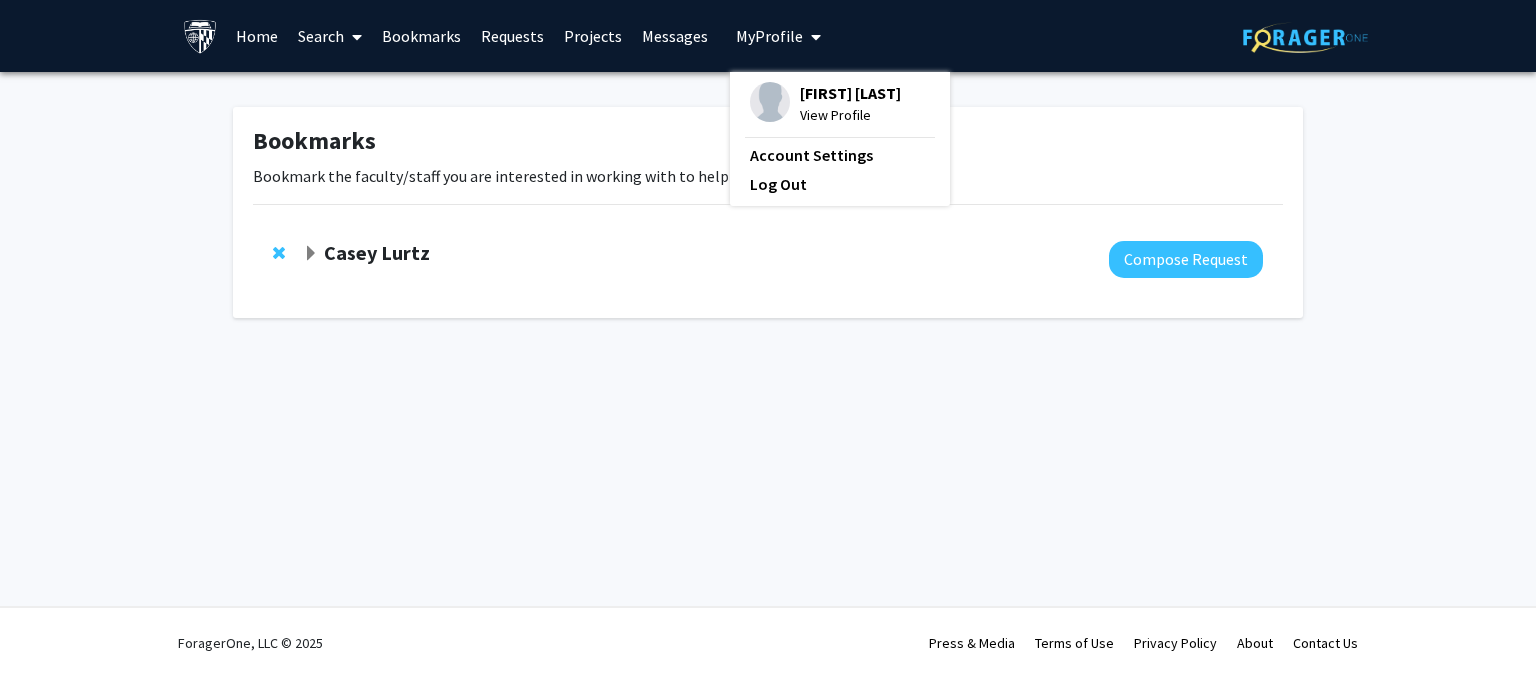 click on "My   Profile" at bounding box center (769, 36) 